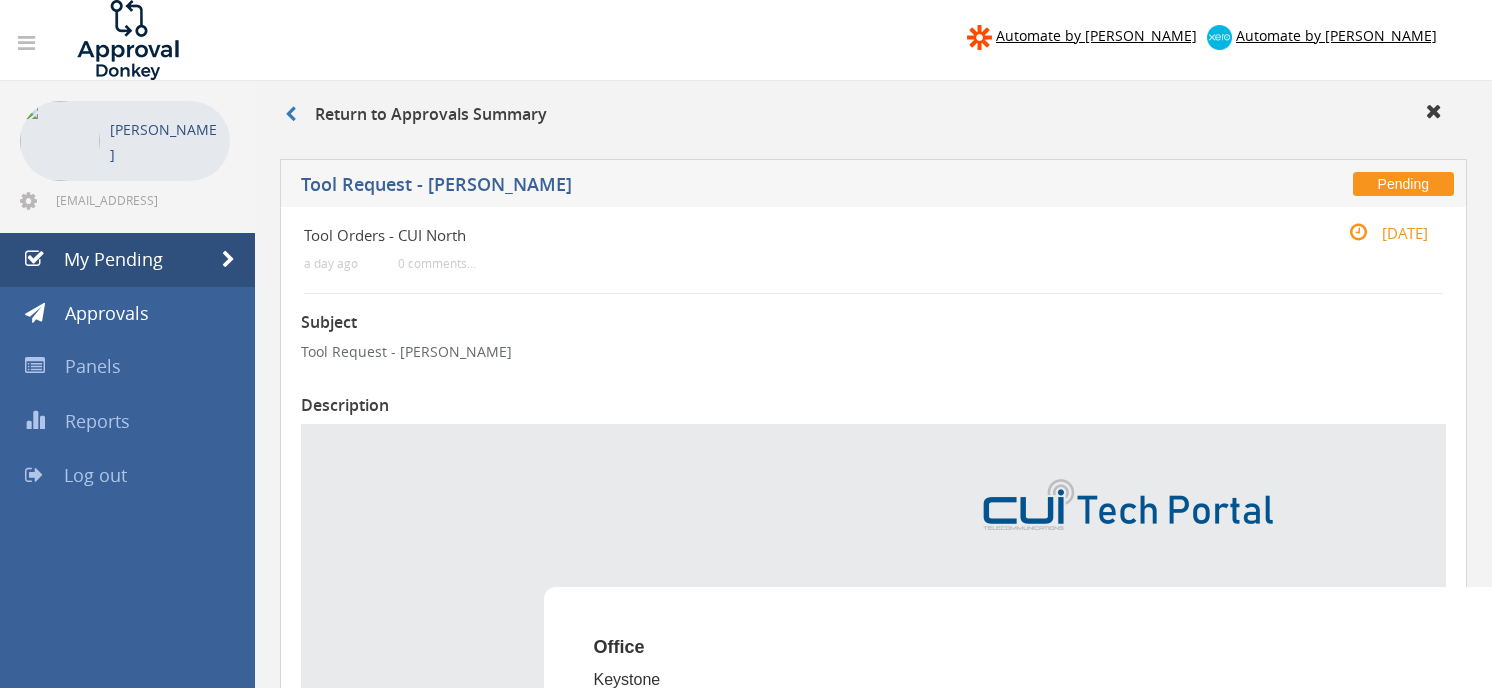 scroll, scrollTop: 777, scrollLeft: 0, axis: vertical 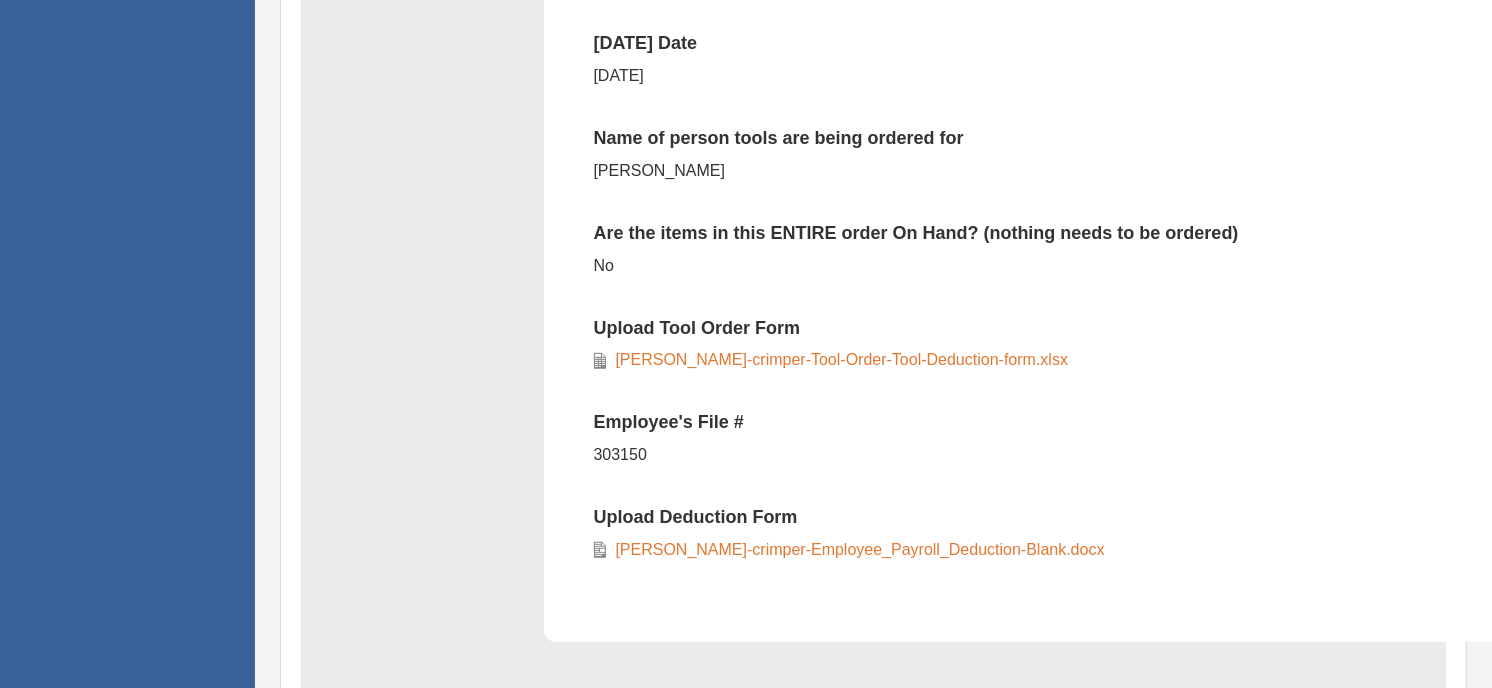 click on "[PERSON_NAME]-crimper-Tool-Order-Tool-Deduction-form.xlsx" at bounding box center (837, 359) 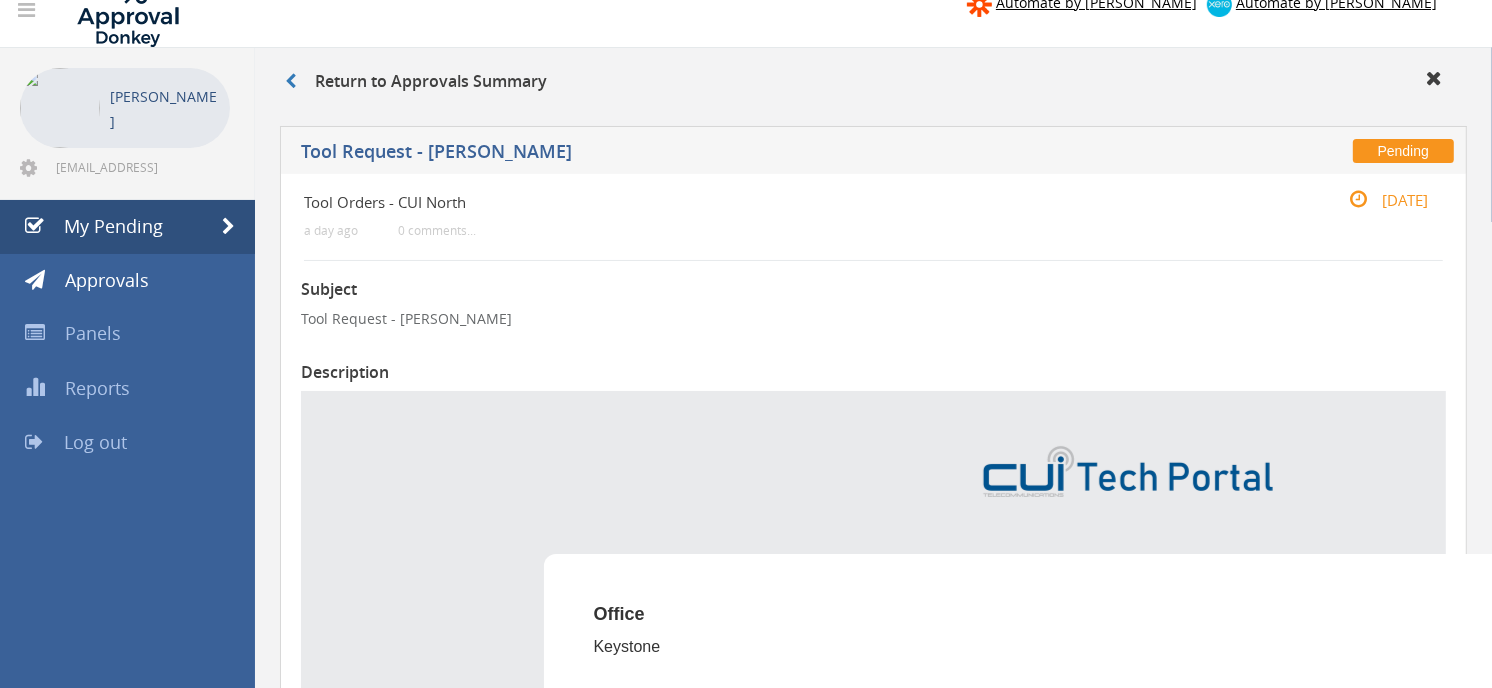 scroll, scrollTop: 0, scrollLeft: 0, axis: both 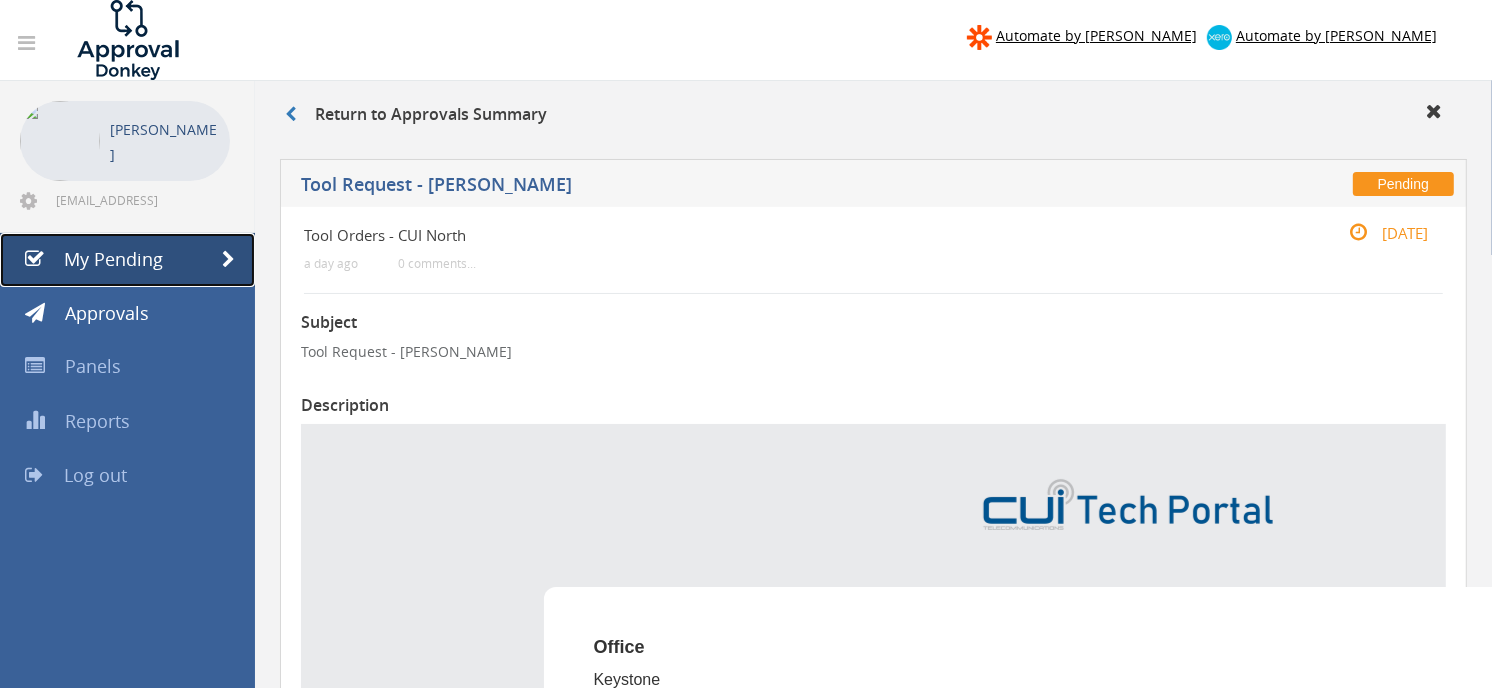 click on "My Pending" at bounding box center [127, 260] 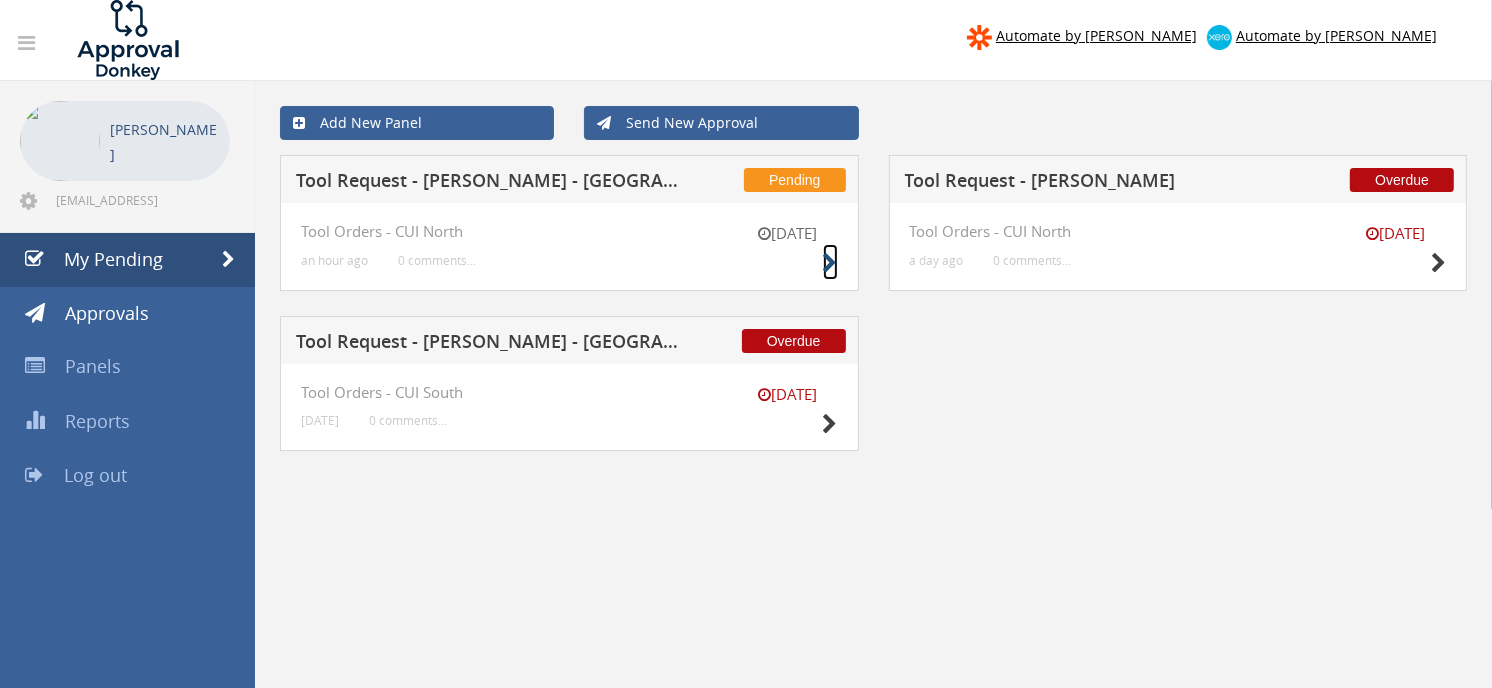 click at bounding box center (830, 263) 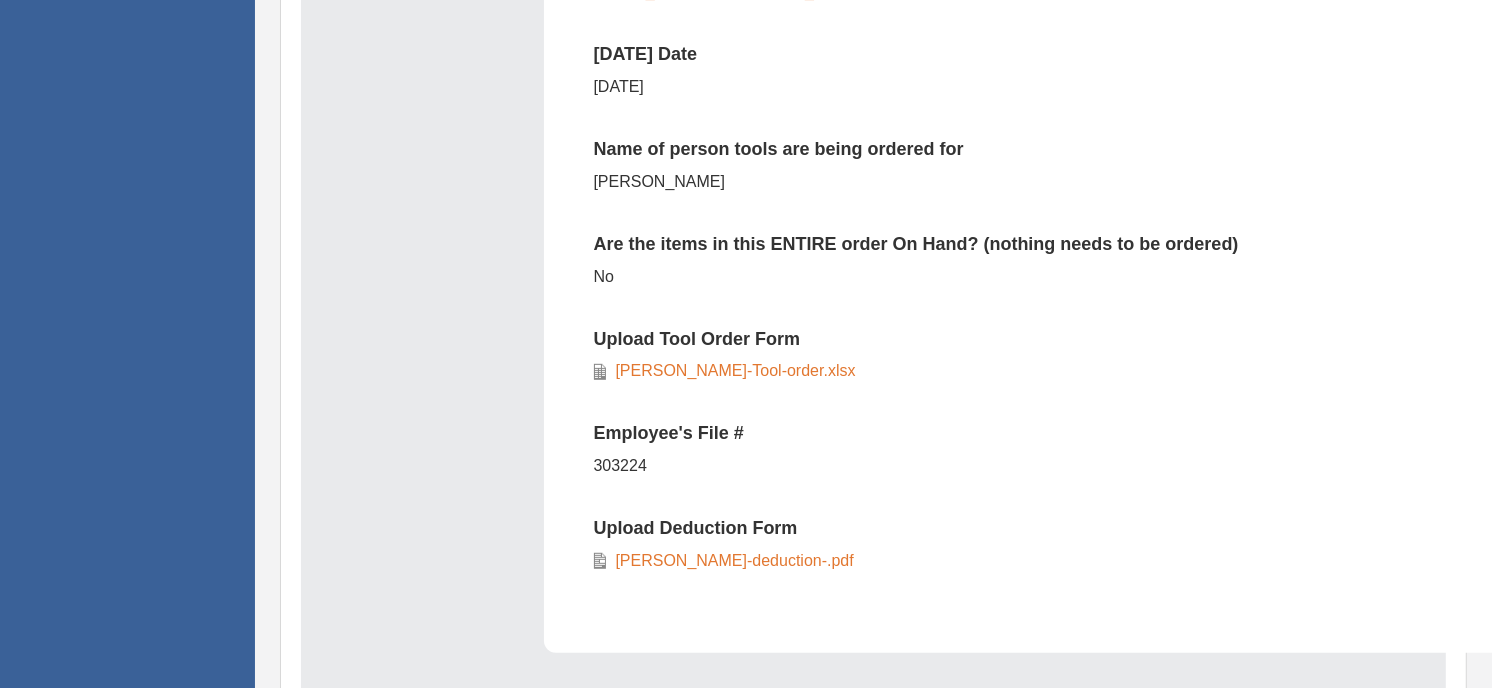 scroll, scrollTop: 888, scrollLeft: 0, axis: vertical 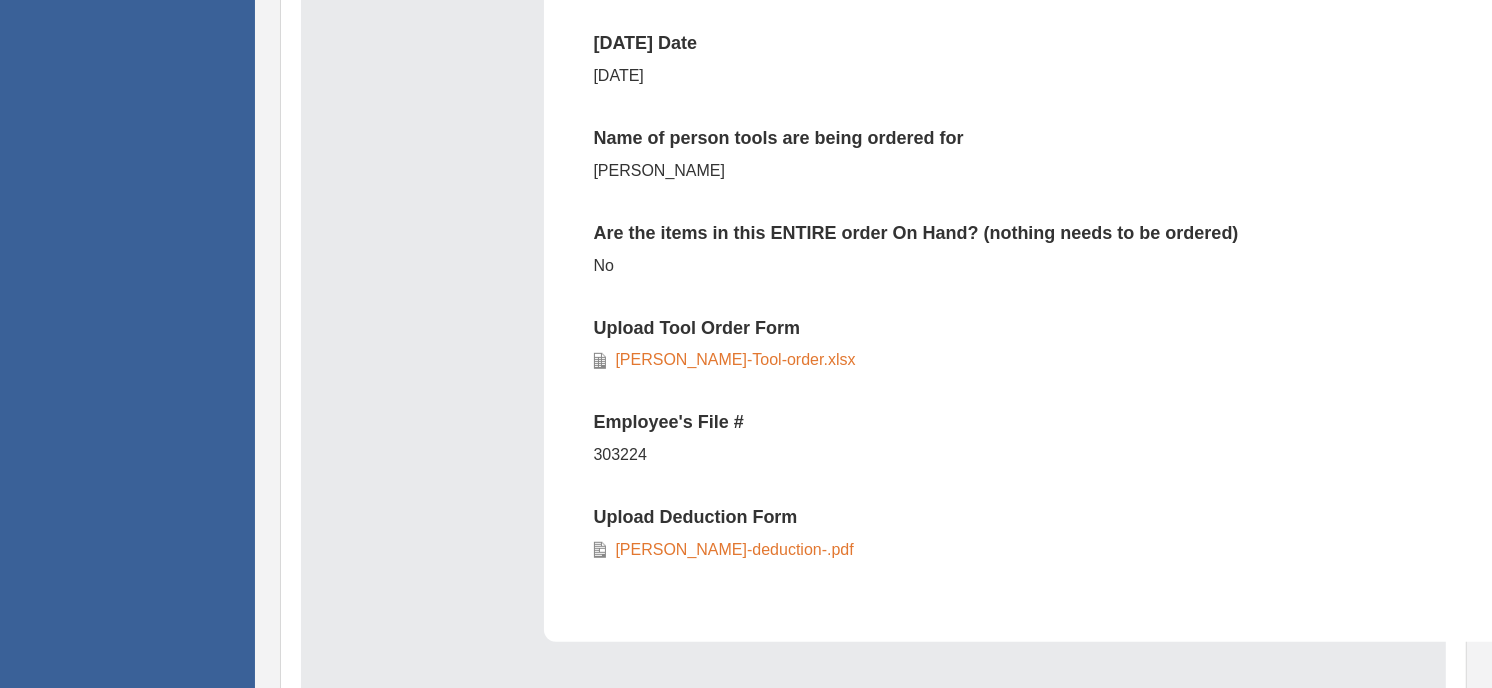 click on "Upload Tool Order Form" at bounding box center (1129, 328) 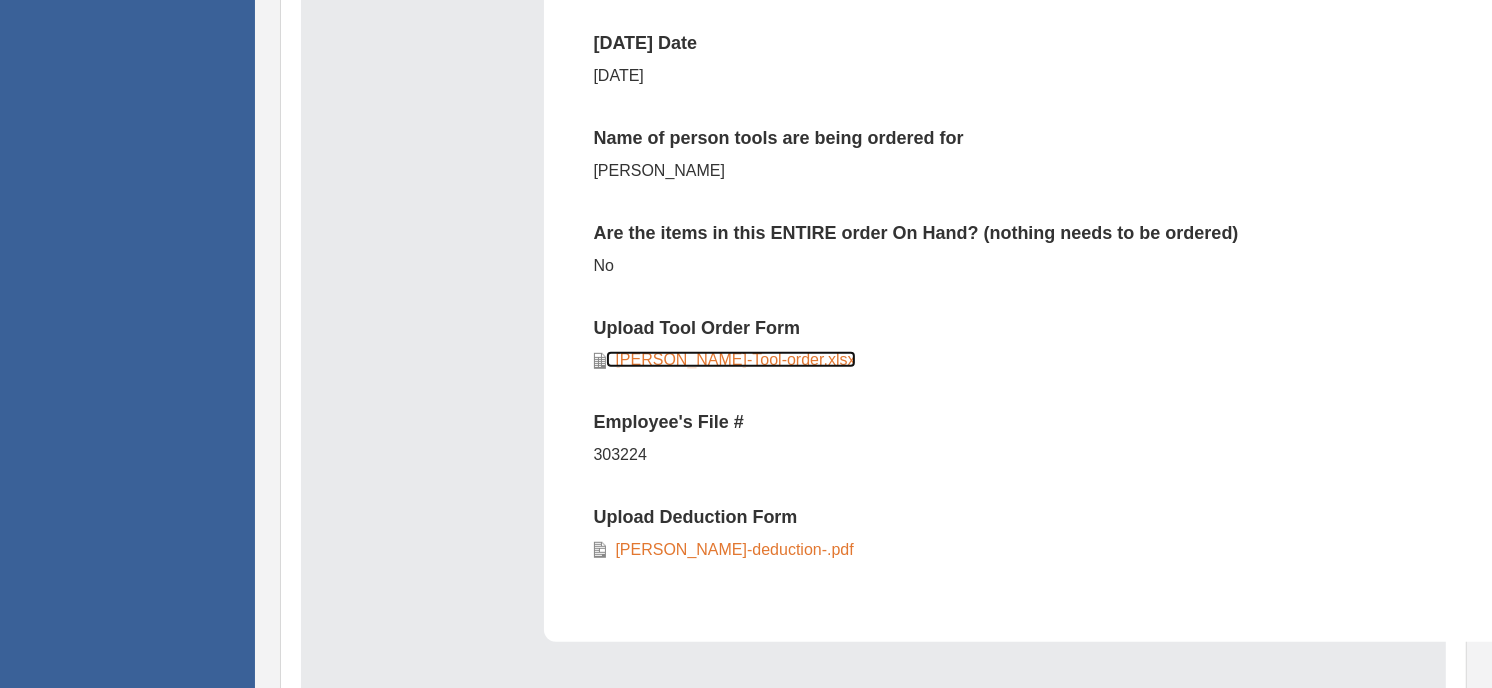 click on "[PERSON_NAME]-Tool-order.xlsx" at bounding box center [731, 359] 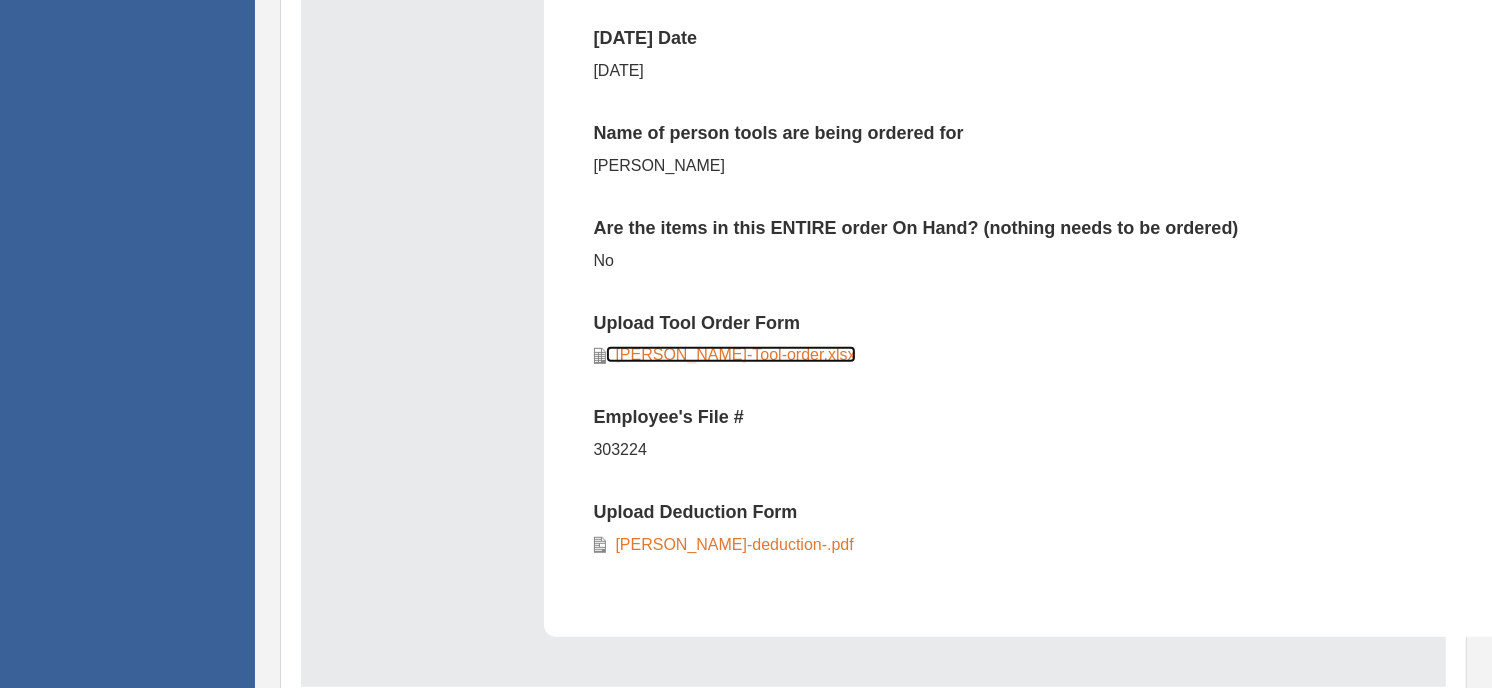 scroll, scrollTop: 1000, scrollLeft: 0, axis: vertical 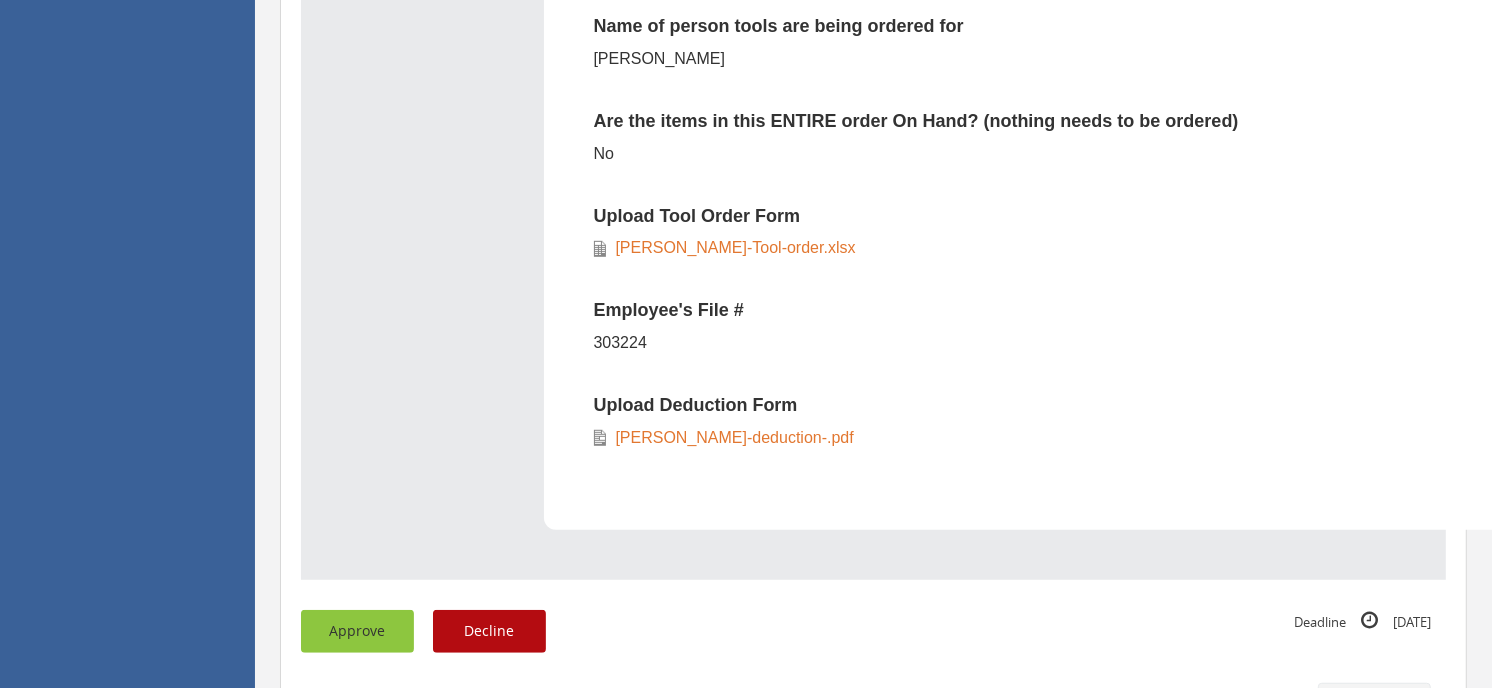 click on "Approve" at bounding box center (357, 631) 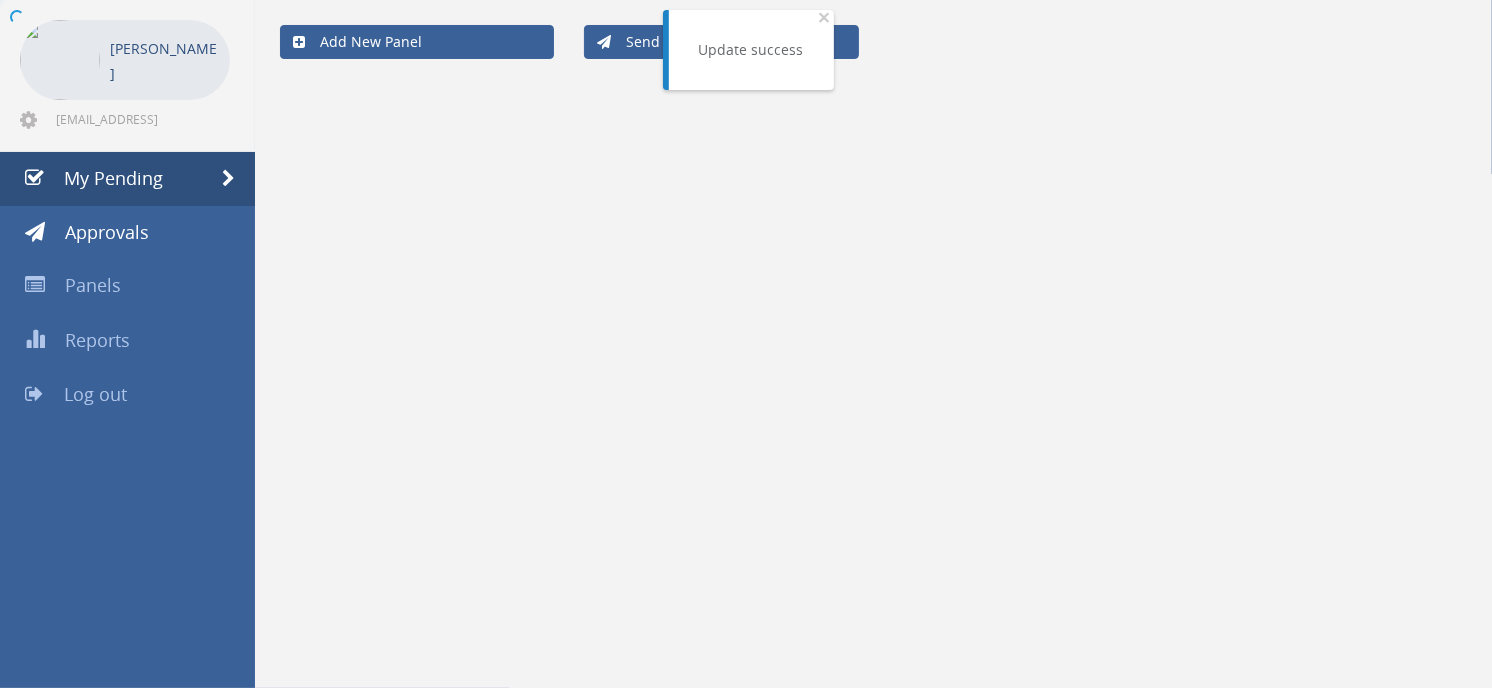 scroll, scrollTop: 80, scrollLeft: 0, axis: vertical 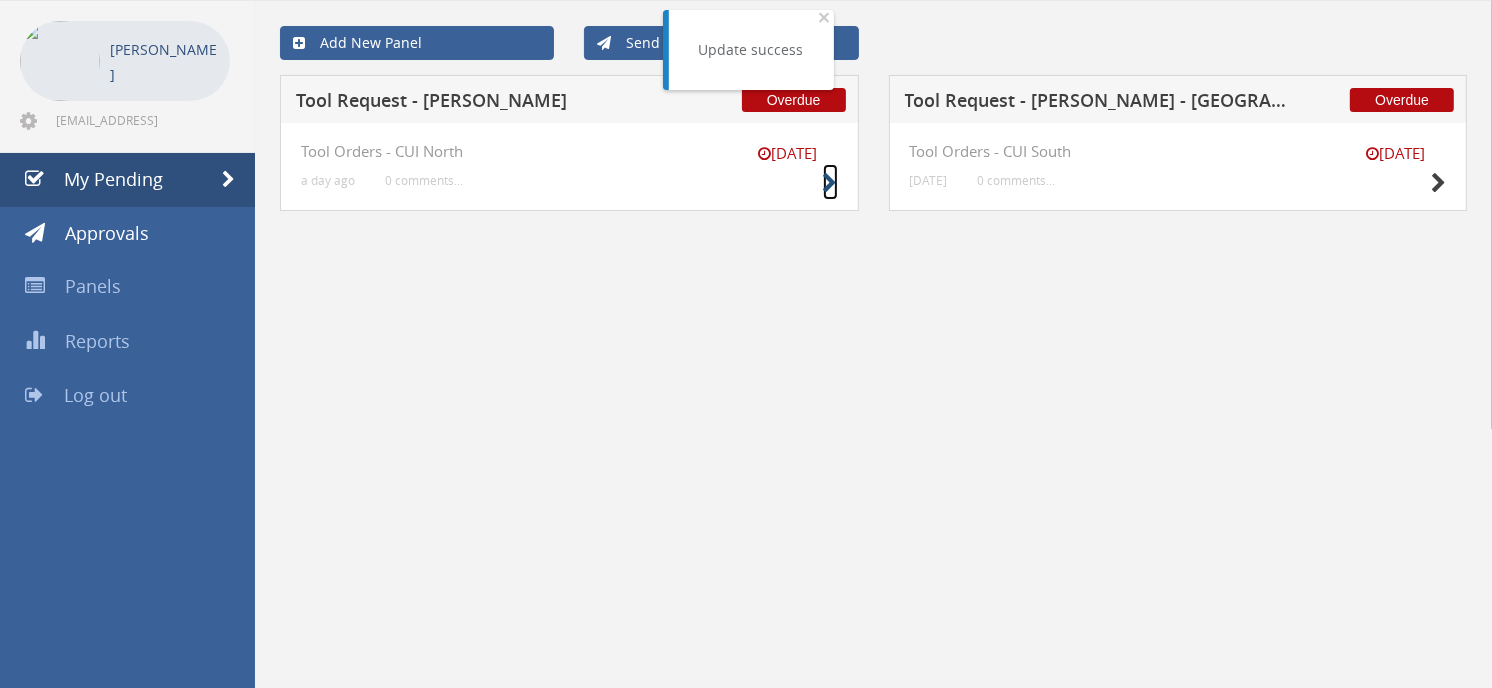 click at bounding box center [830, 183] 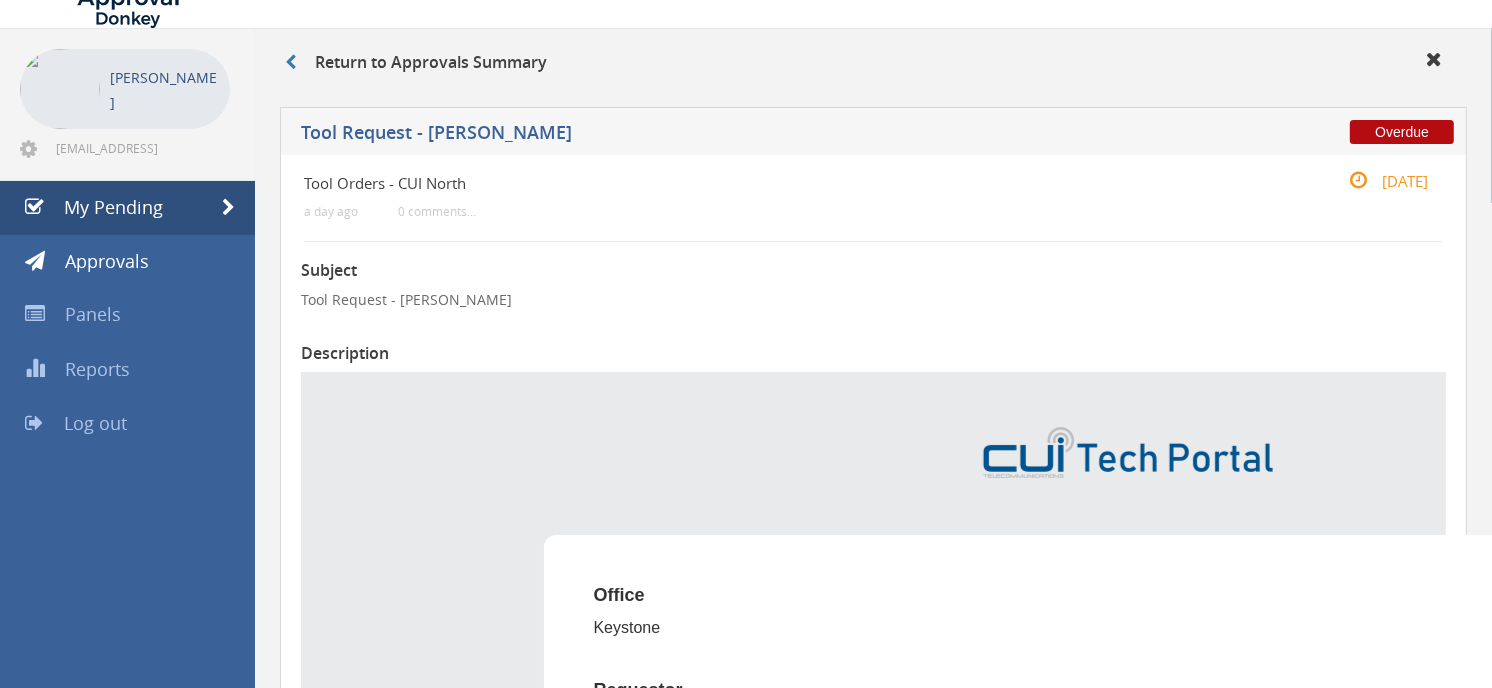 scroll, scrollTop: 0, scrollLeft: 0, axis: both 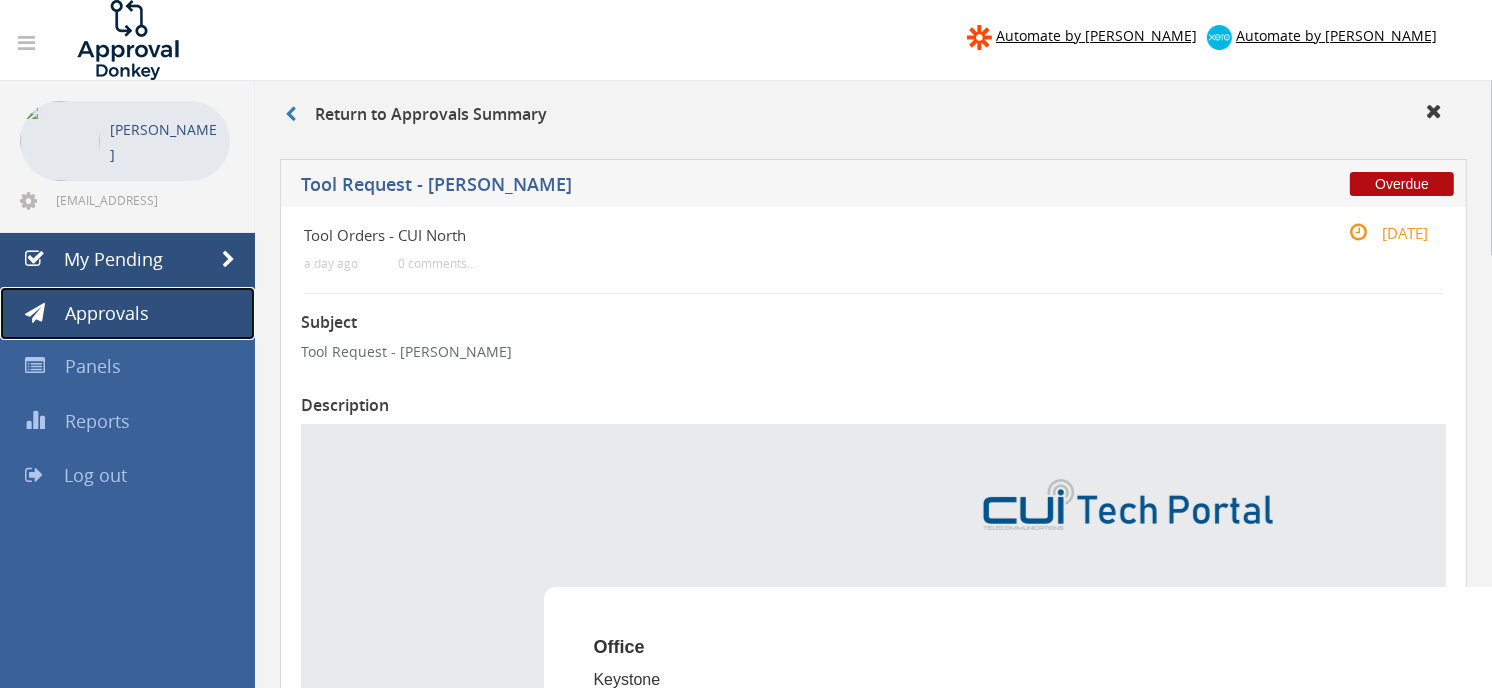 click on "Approvals" at bounding box center (107, 313) 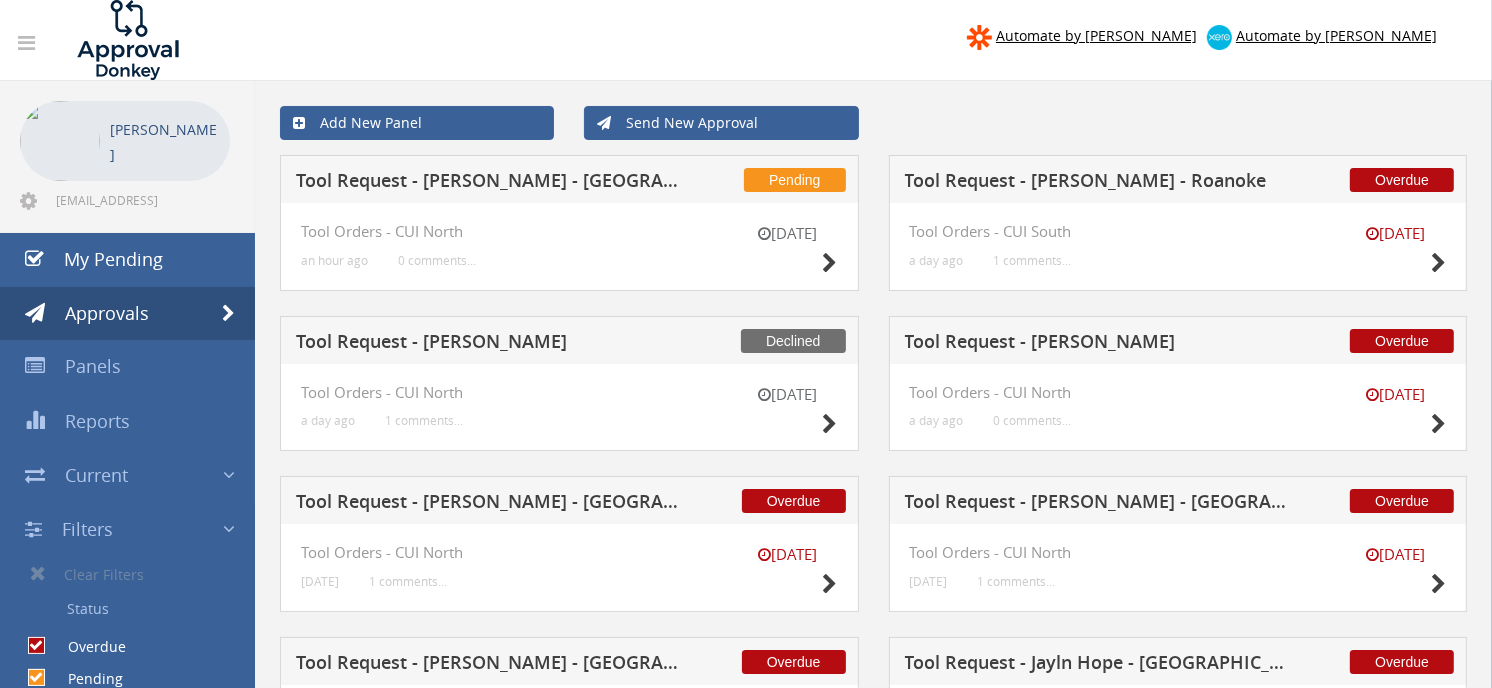 scroll, scrollTop: 111, scrollLeft: 0, axis: vertical 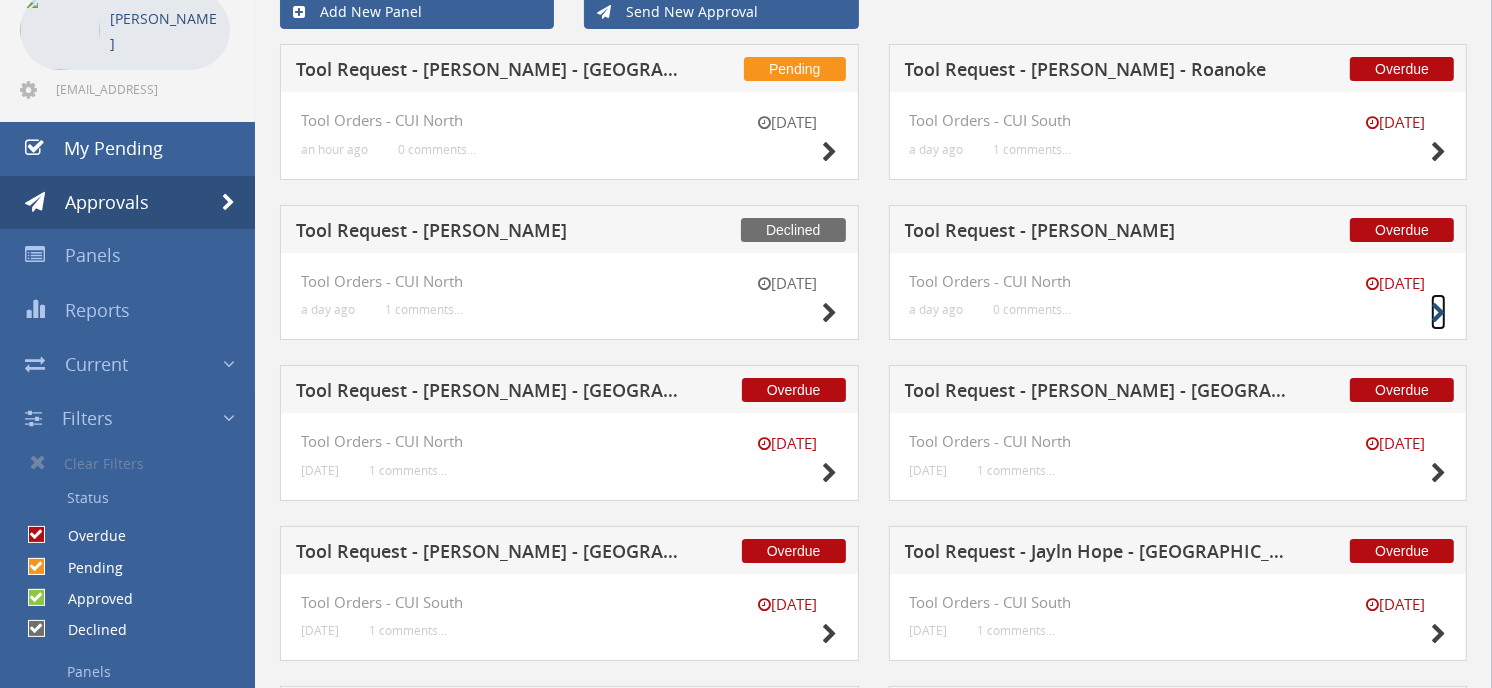 click at bounding box center [1438, 313] 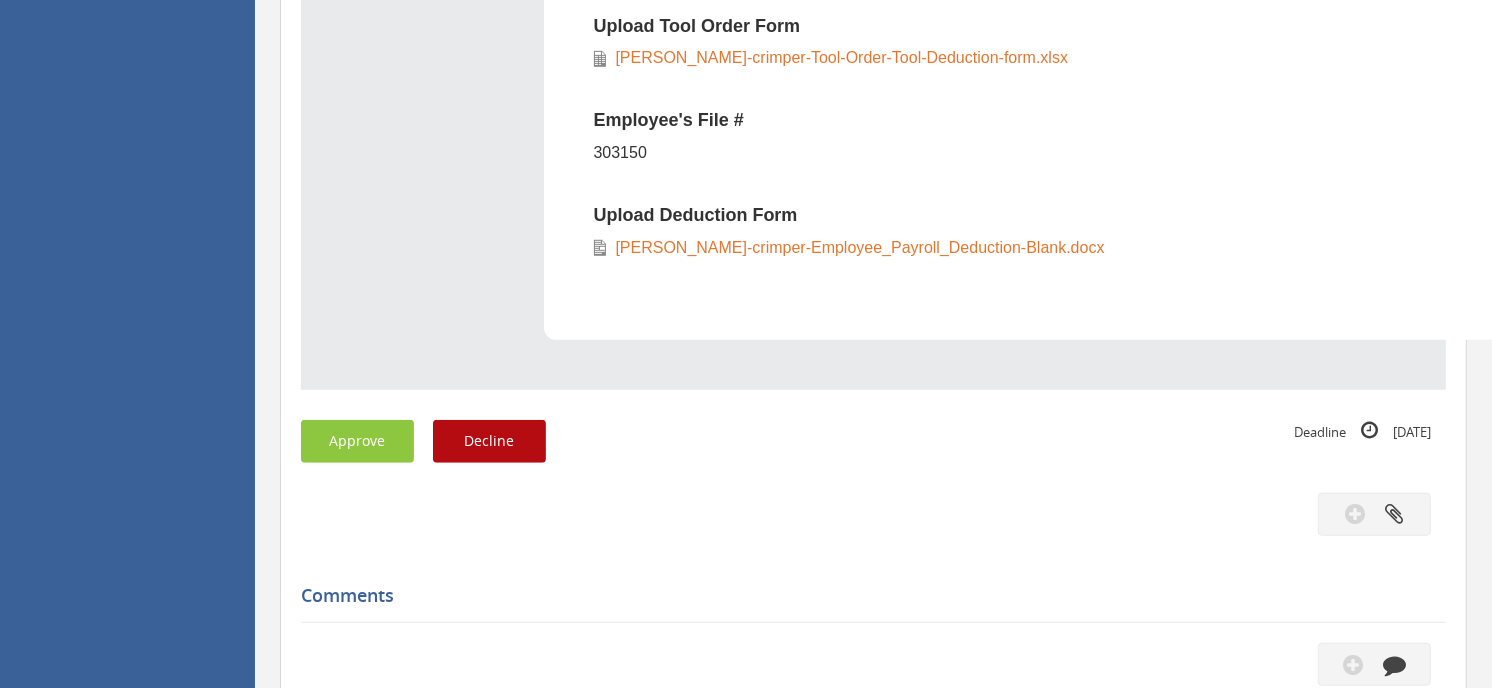 scroll, scrollTop: 1222, scrollLeft: 0, axis: vertical 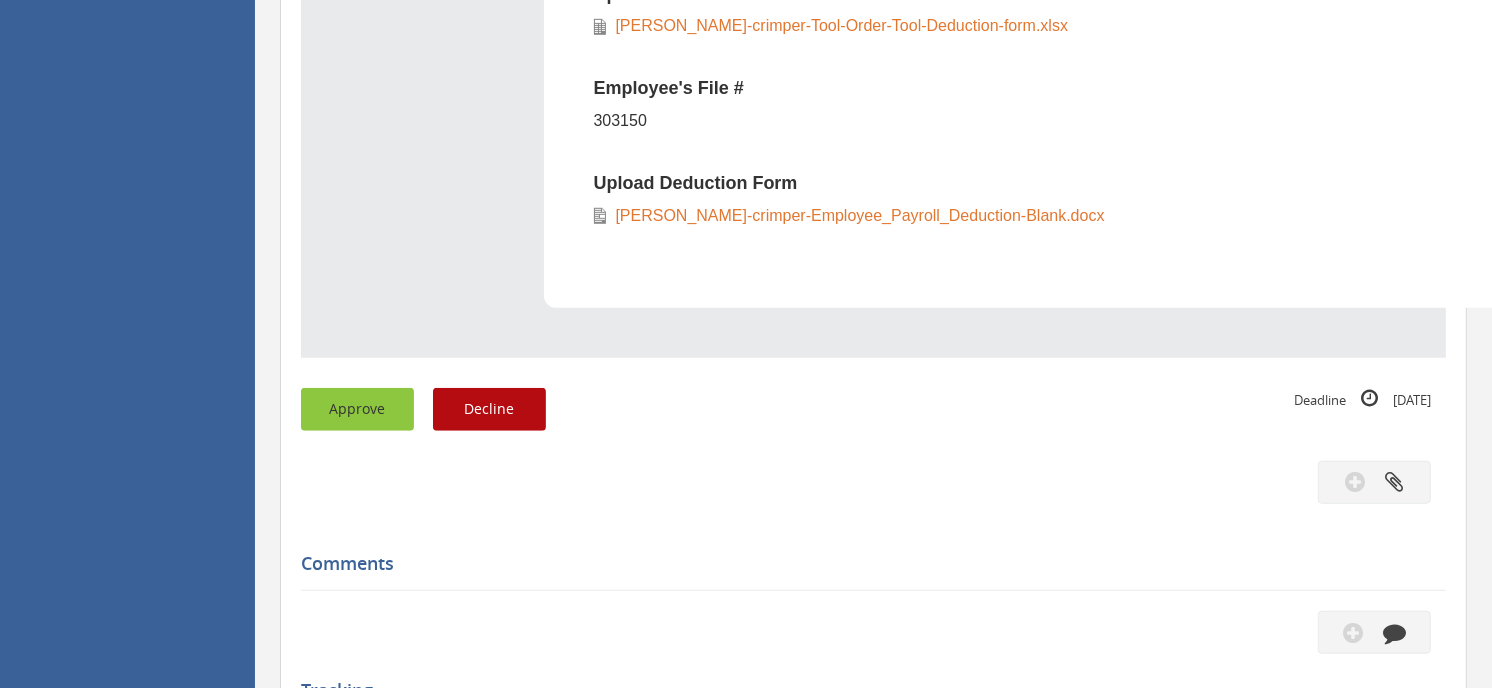 click on "Approve" at bounding box center [357, 409] 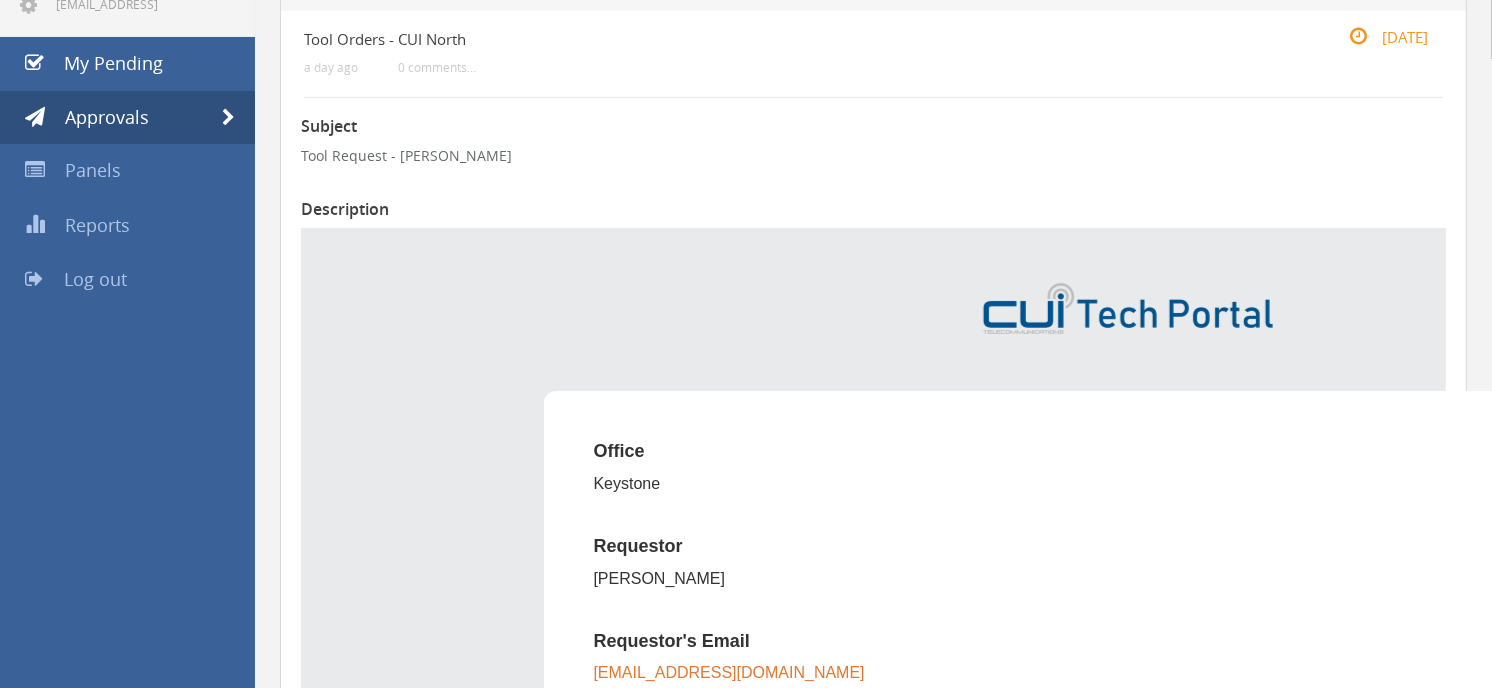 scroll, scrollTop: 0, scrollLeft: 0, axis: both 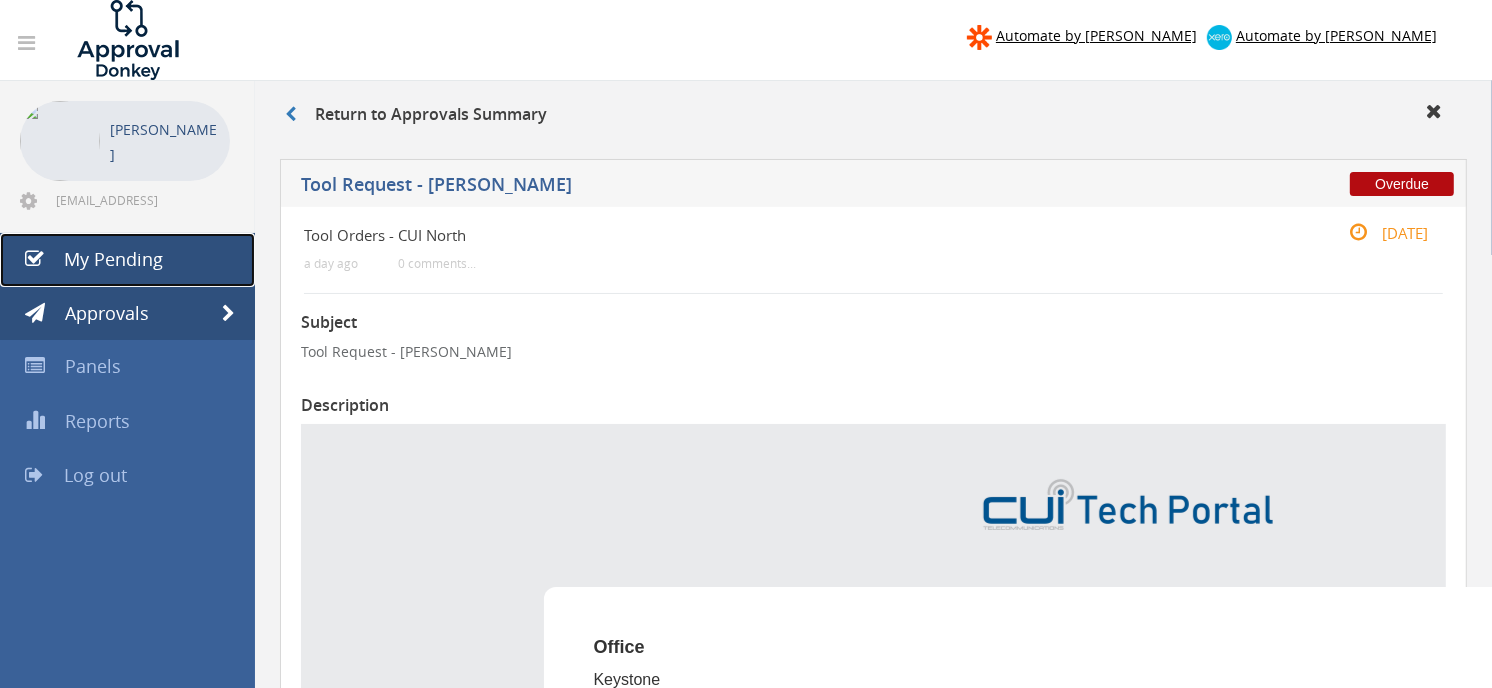 click on "My Pending" at bounding box center (113, 259) 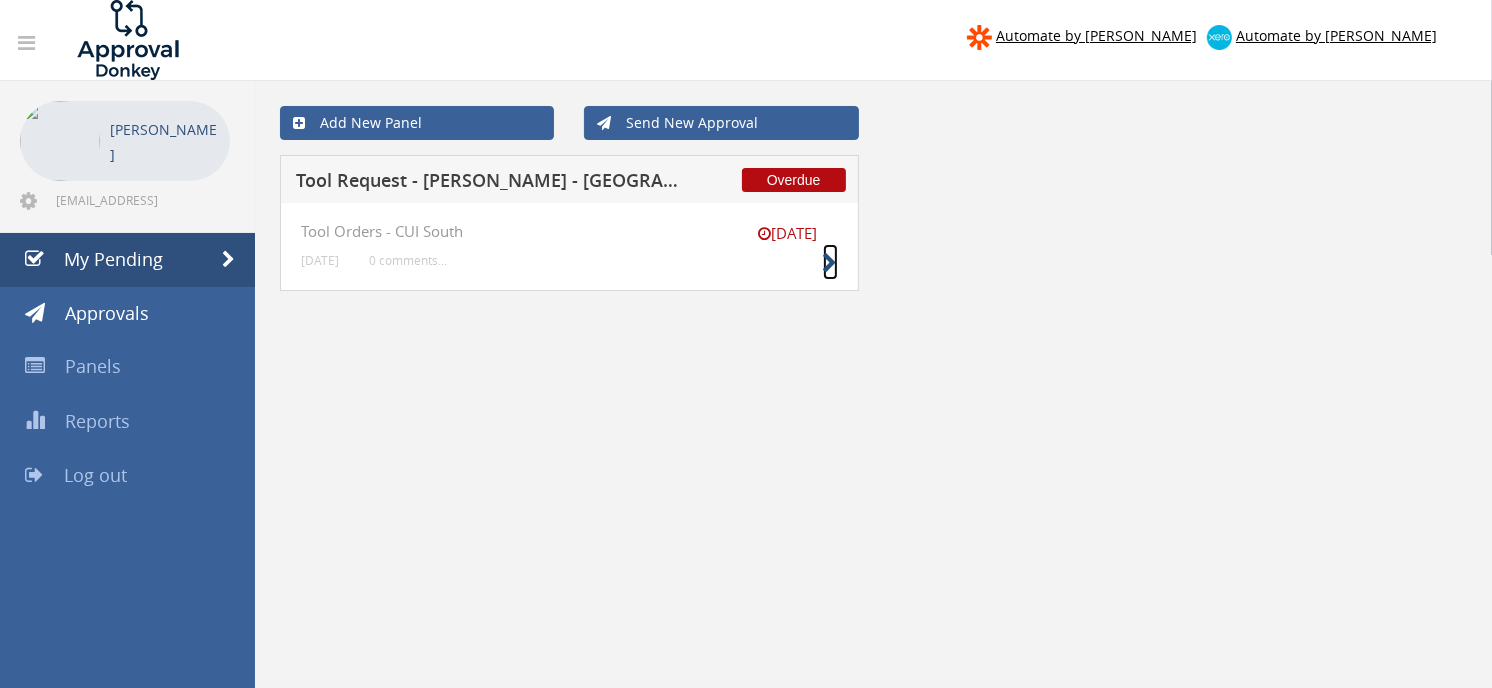 click at bounding box center [830, 263] 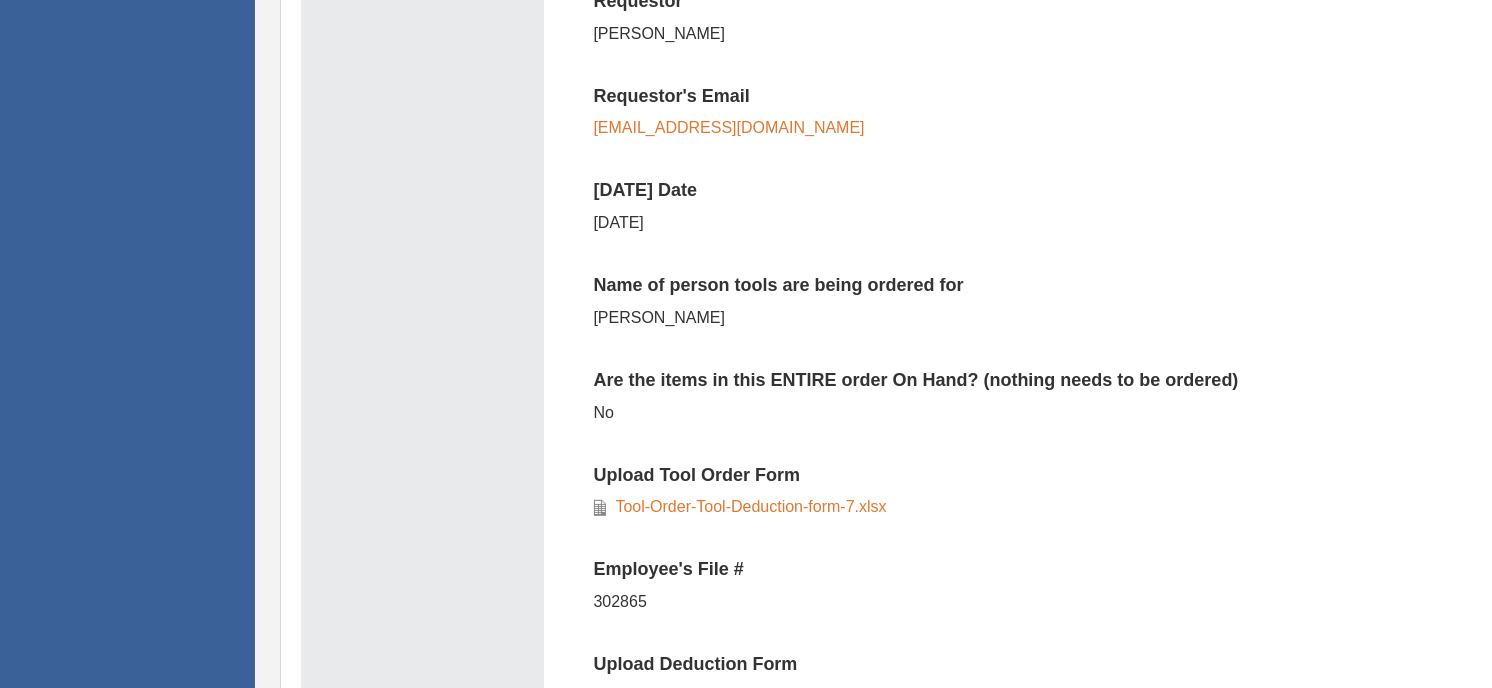 scroll, scrollTop: 777, scrollLeft: 0, axis: vertical 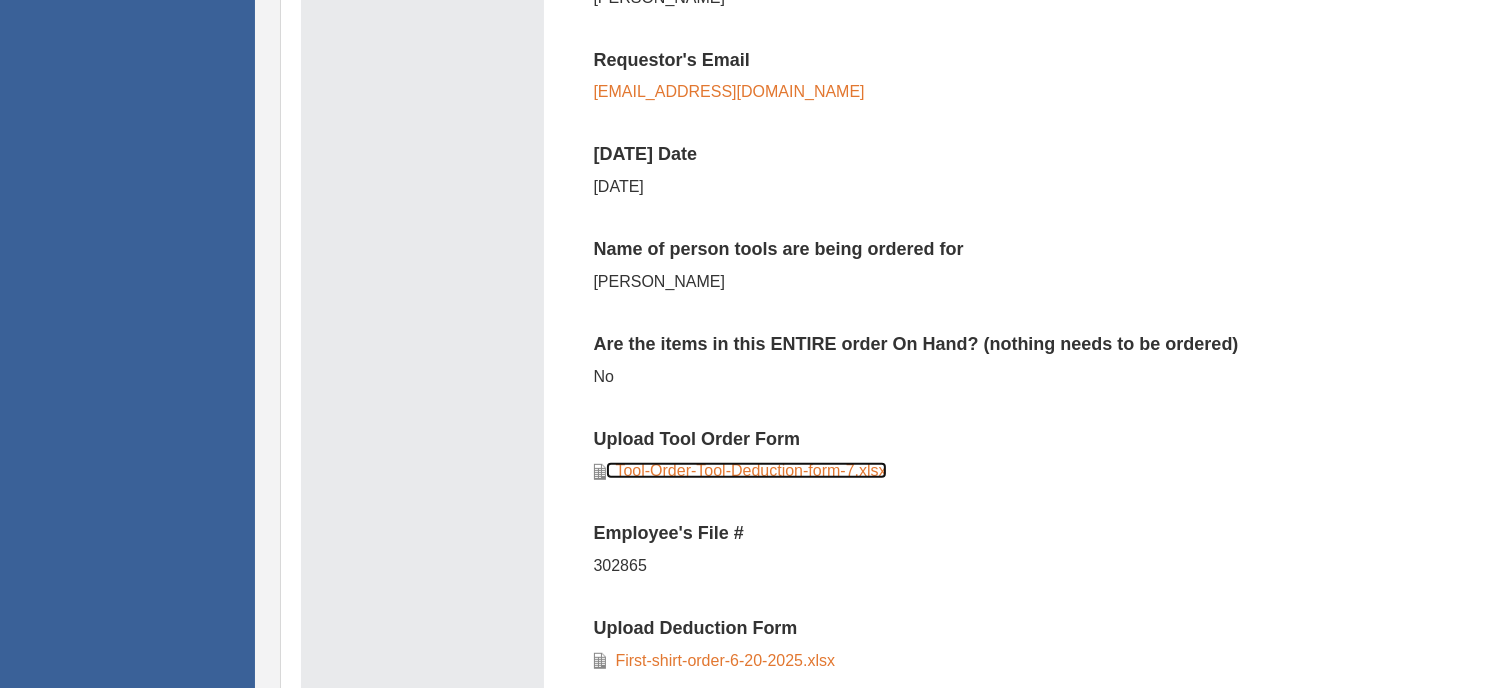 click on "Tool-Order-Tool-Deduction-form-7.xlsx" at bounding box center [746, 470] 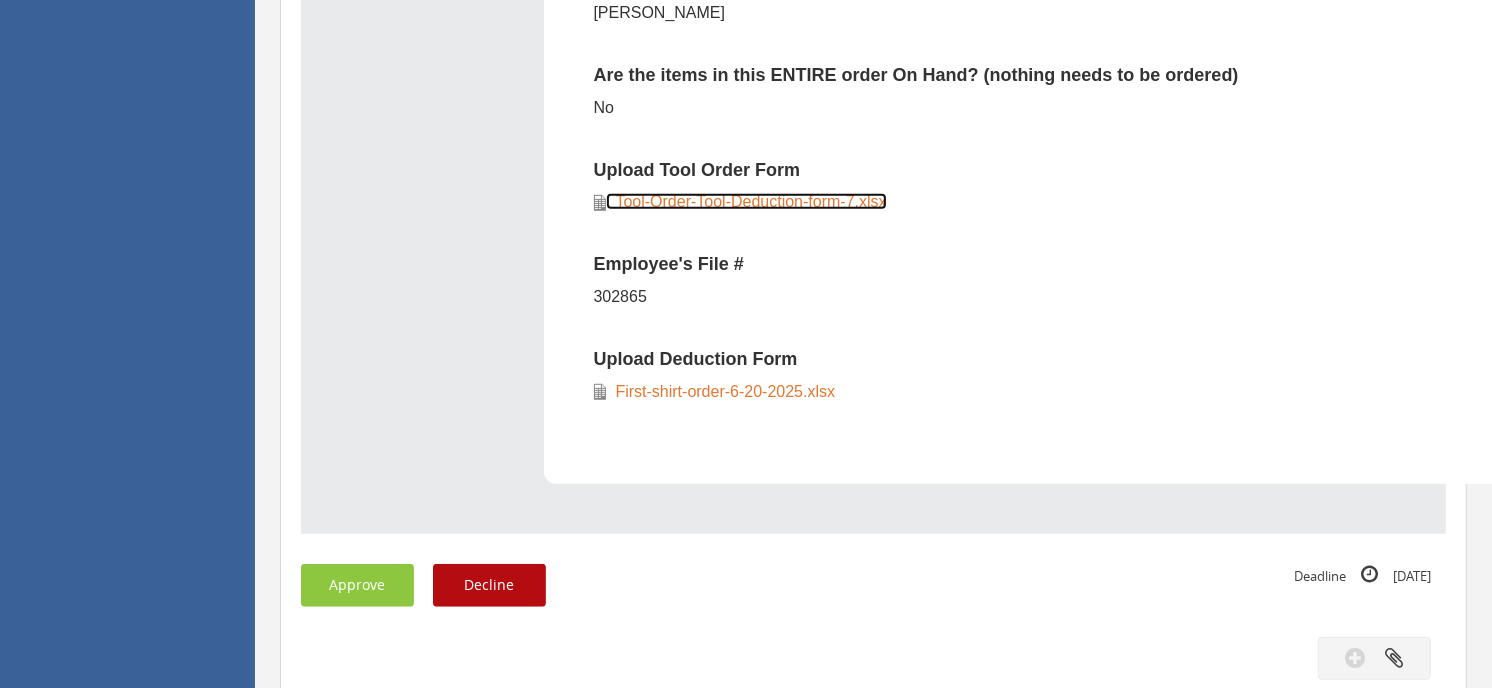 scroll, scrollTop: 1000, scrollLeft: 0, axis: vertical 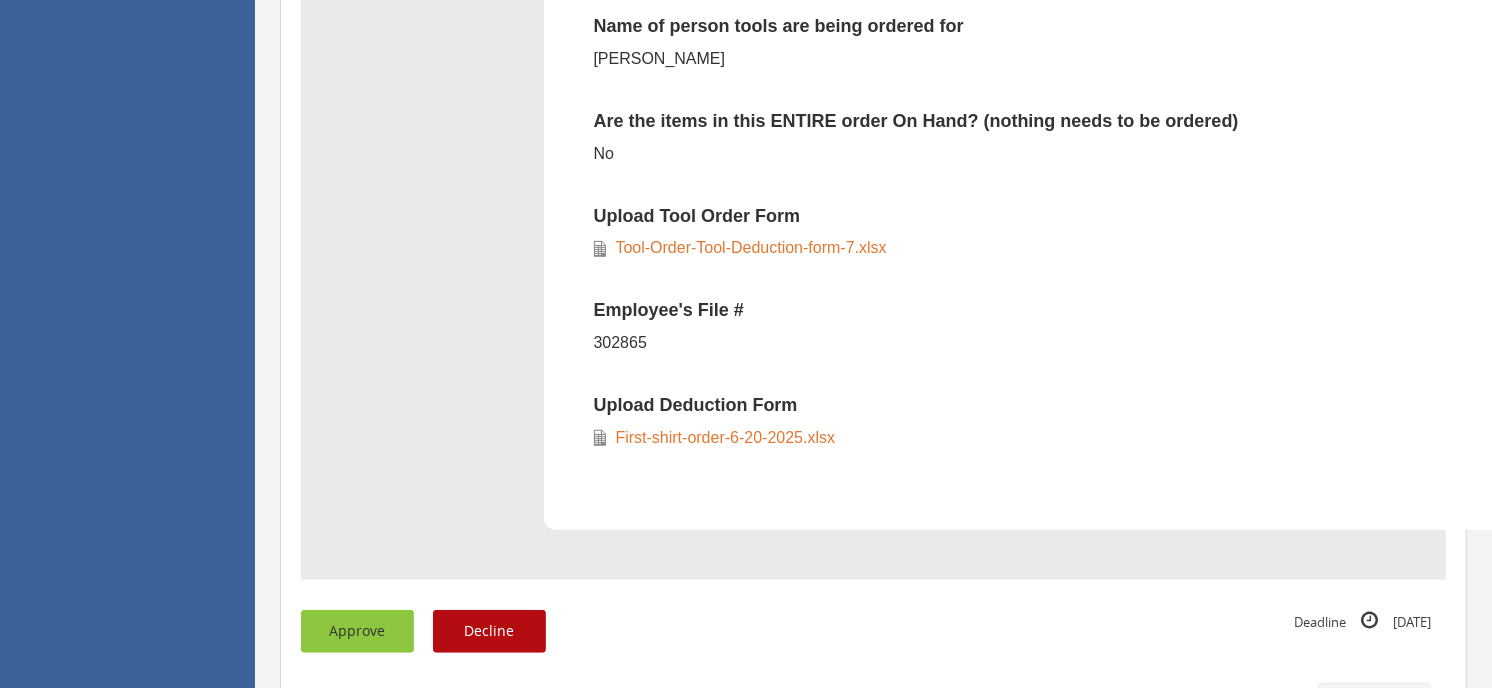 click on "Approve" at bounding box center (357, 631) 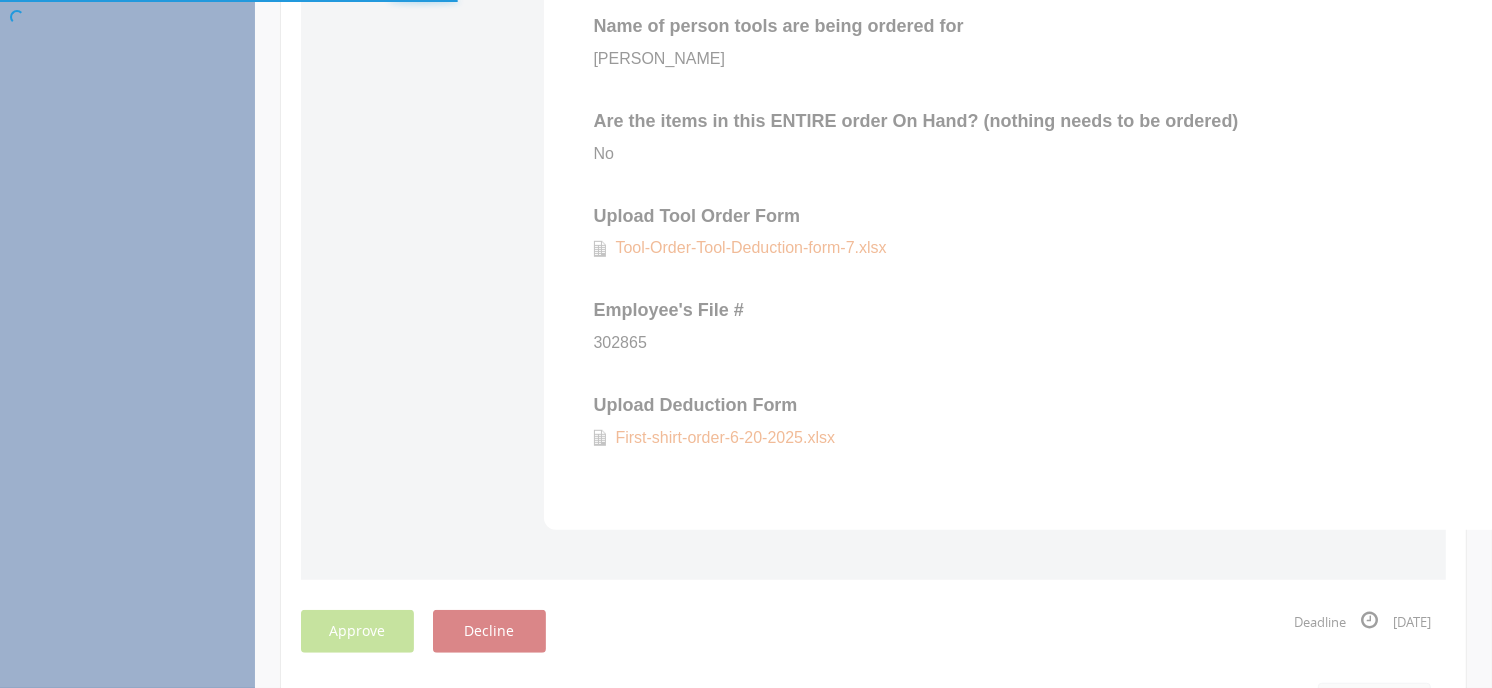 scroll, scrollTop: 80, scrollLeft: 0, axis: vertical 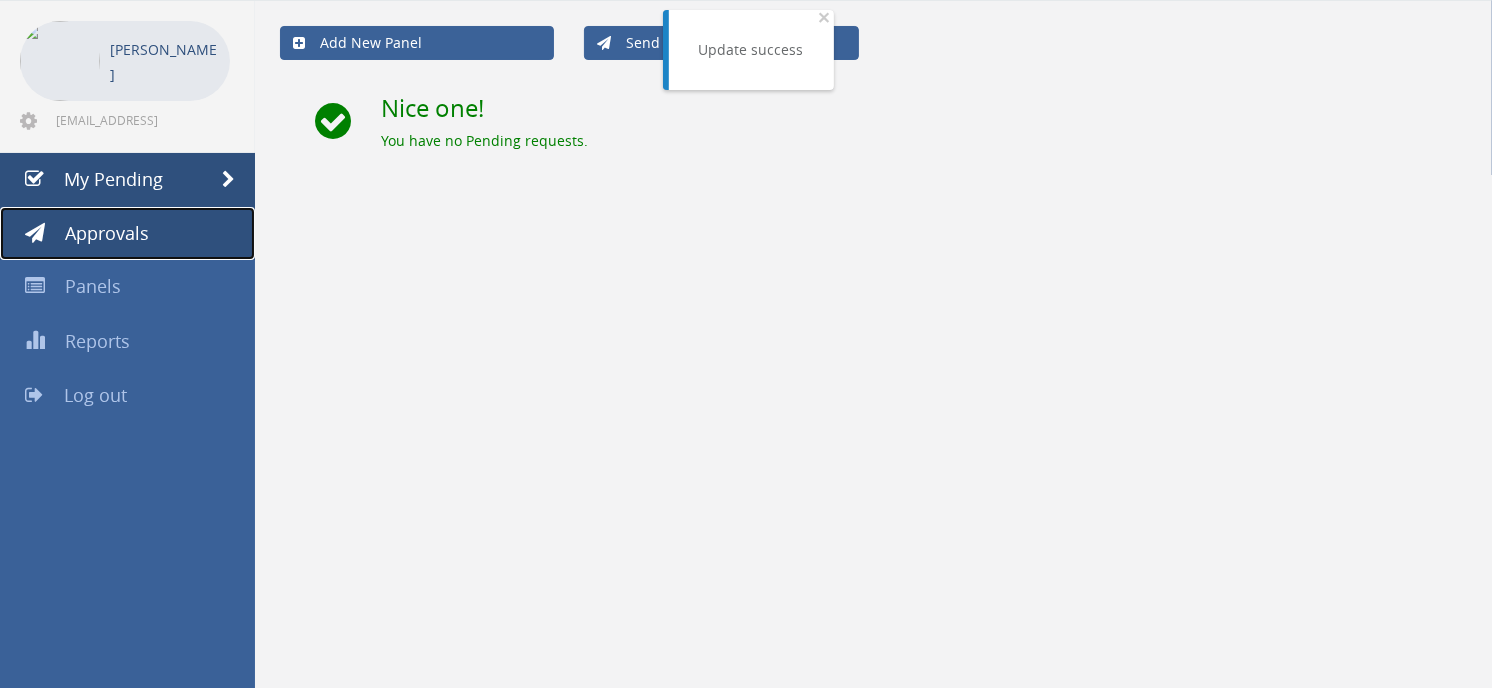 click on "Approvals" at bounding box center [107, 233] 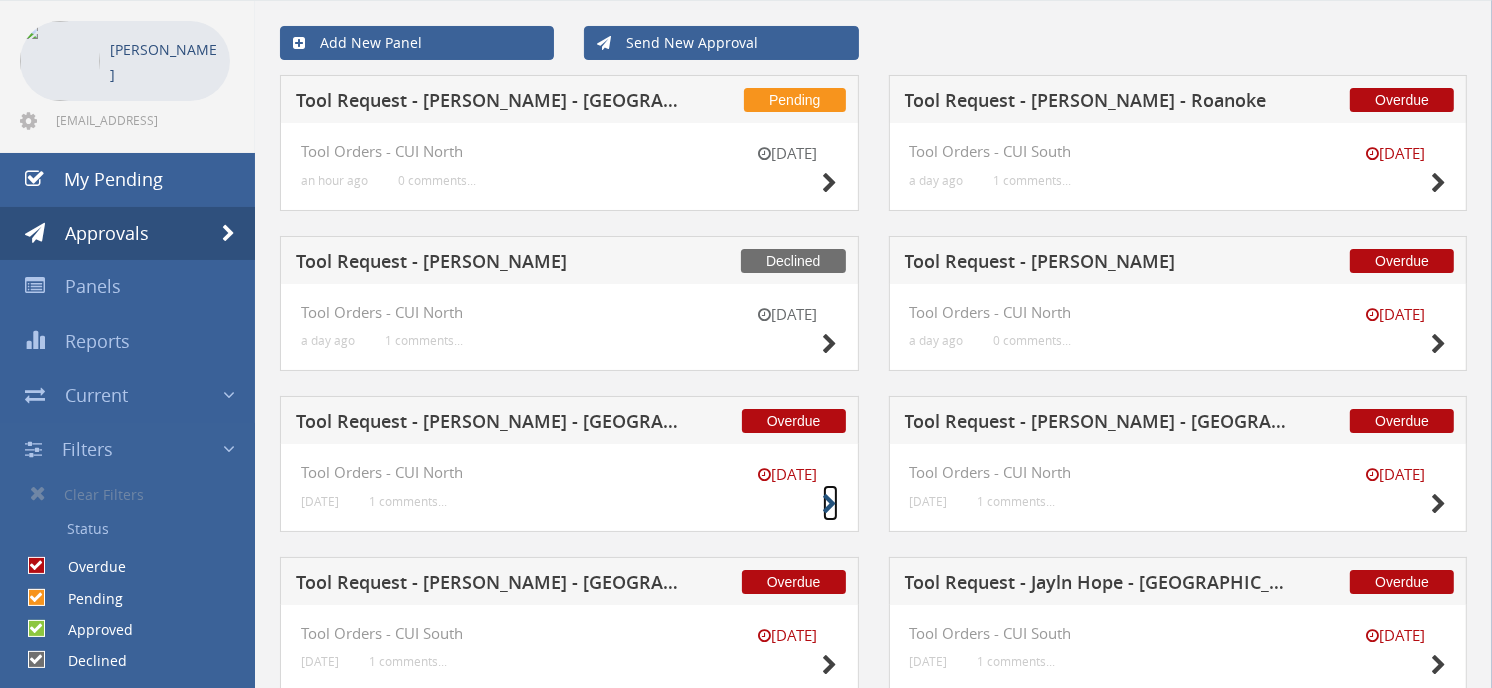 click at bounding box center (830, 504) 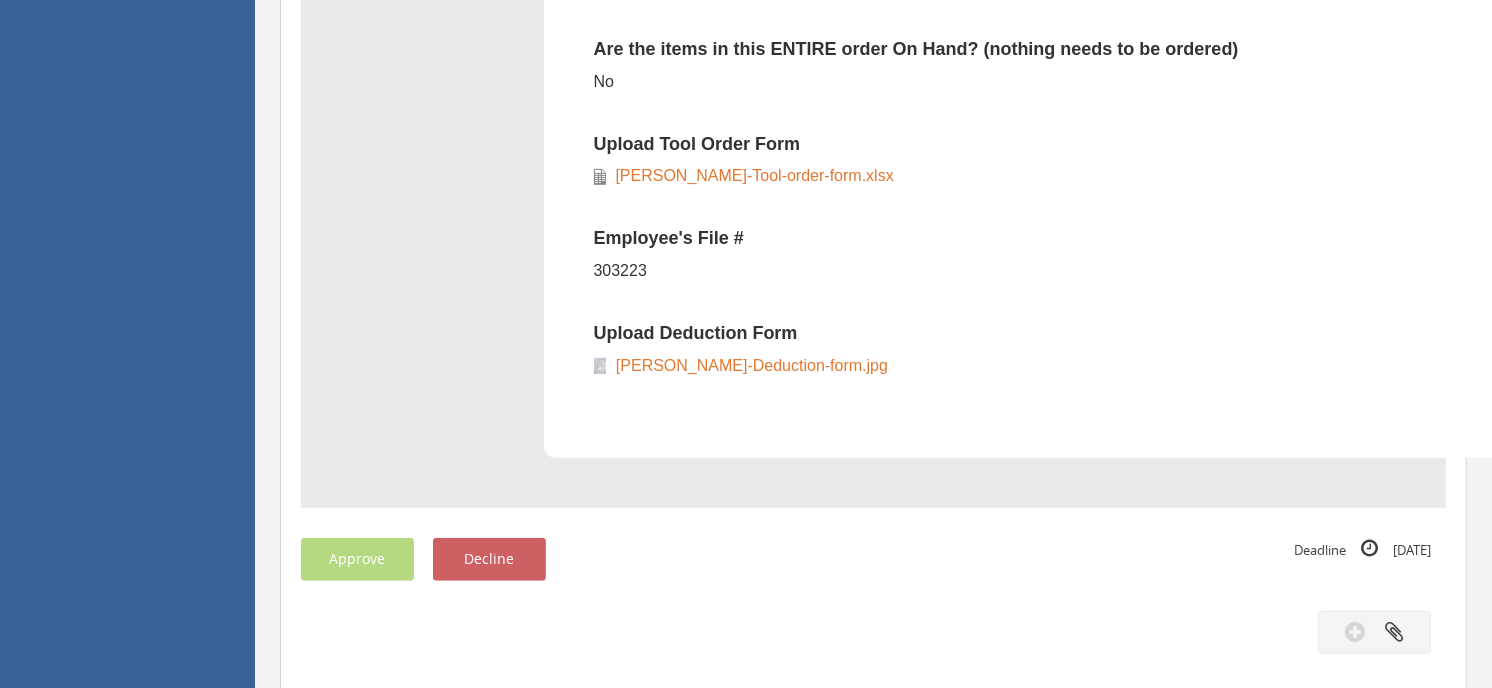 scroll, scrollTop: 1080, scrollLeft: 0, axis: vertical 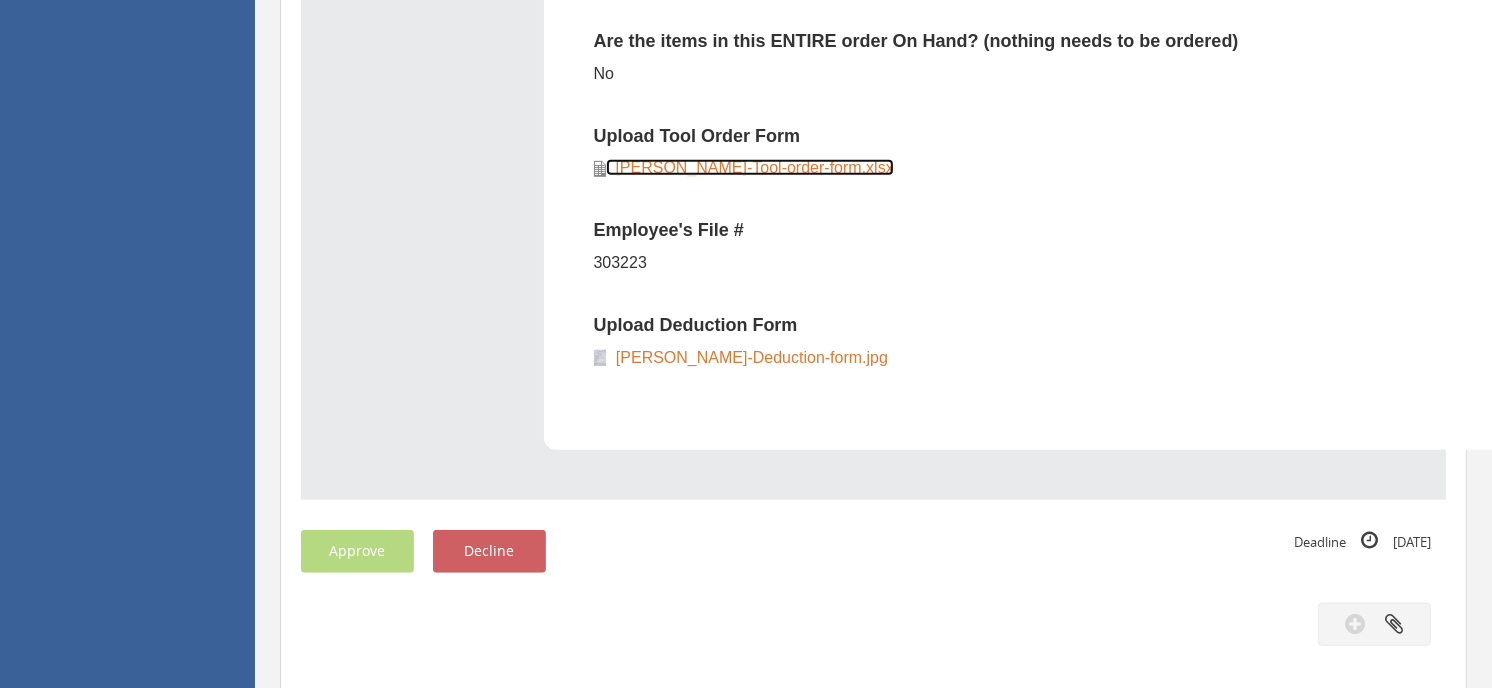 click on "[PERSON_NAME]-Tool-order-form.xlsx" at bounding box center (750, 167) 